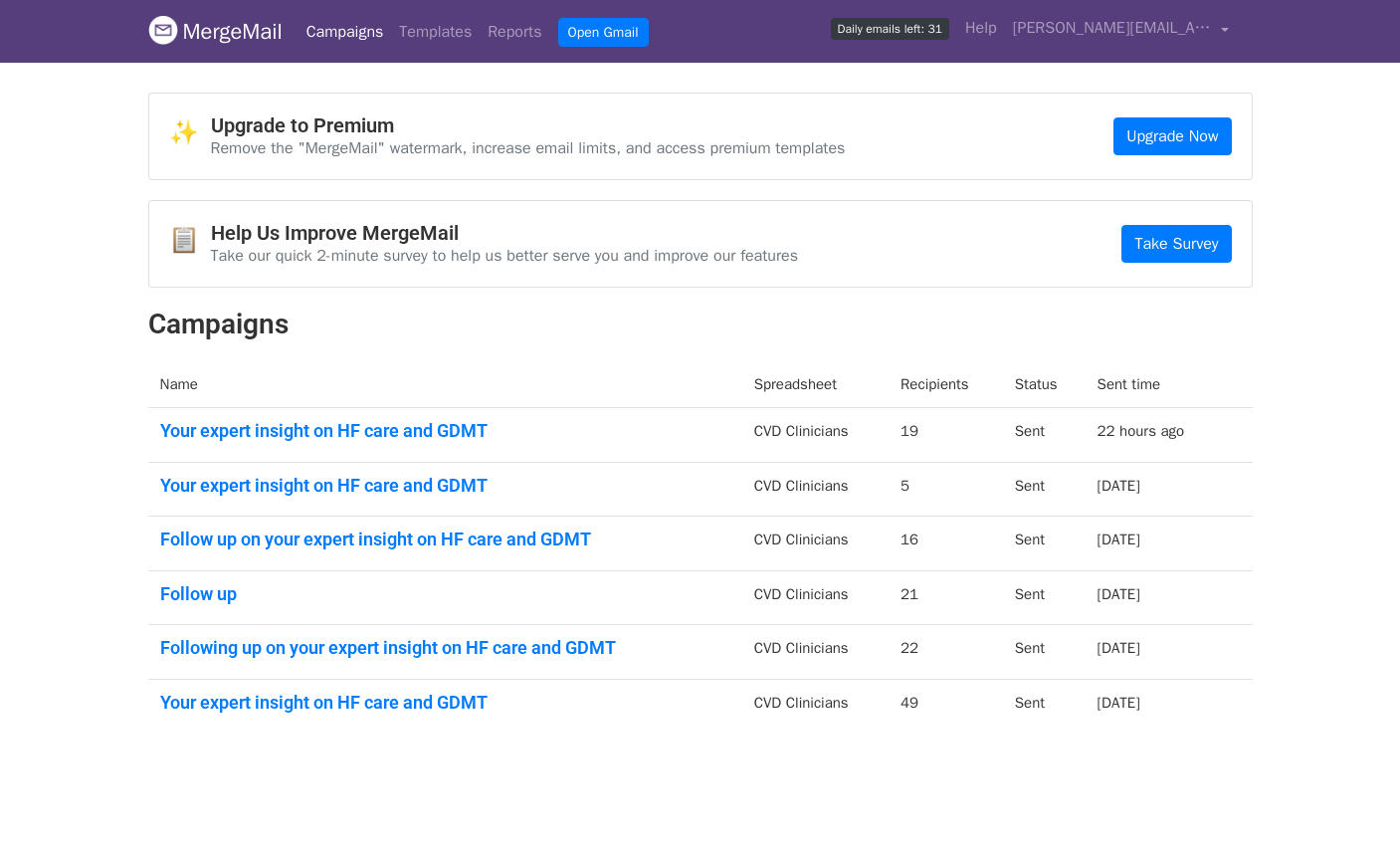 scroll, scrollTop: 0, scrollLeft: 0, axis: both 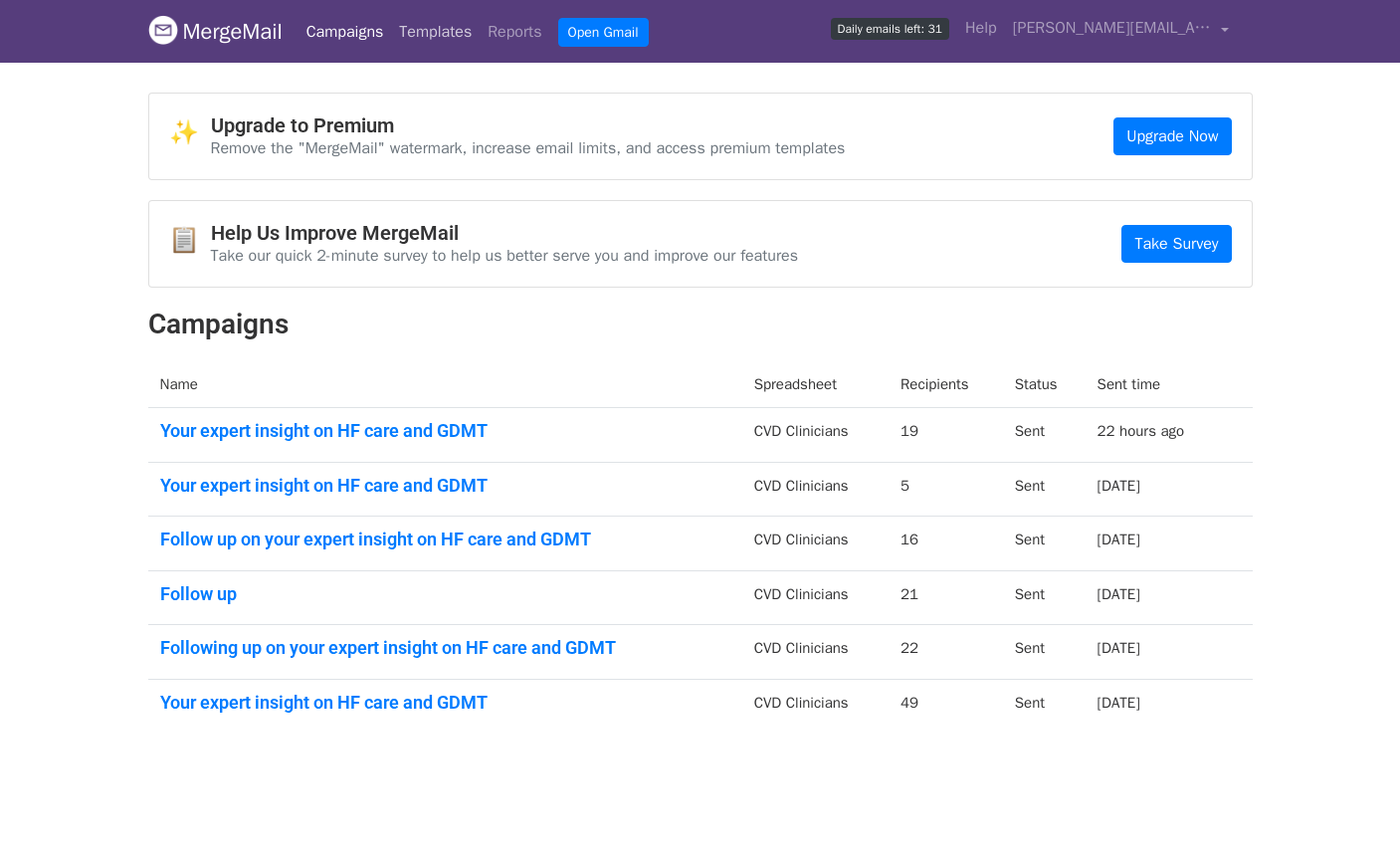 click on "Templates" at bounding box center [435, 32] 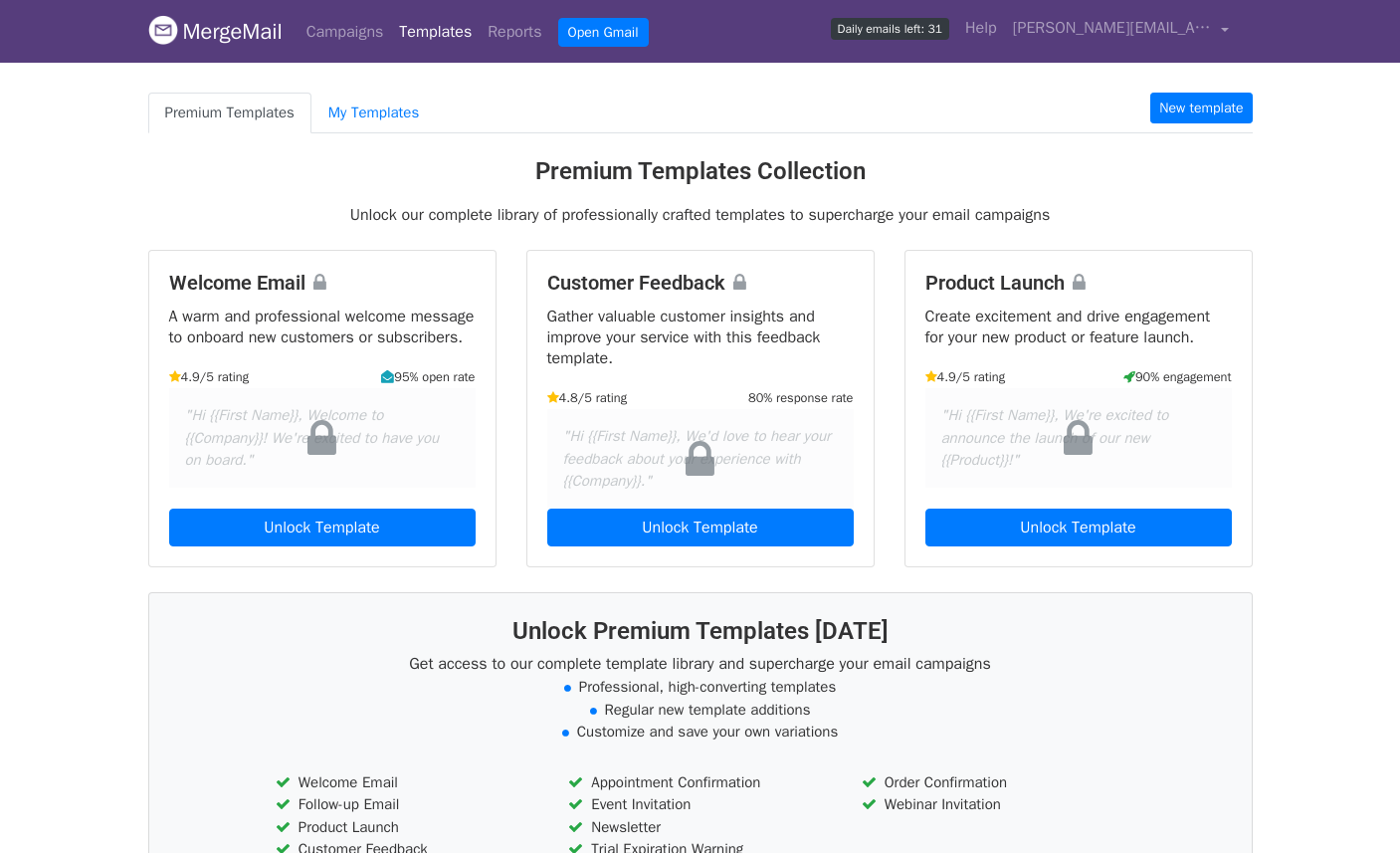 scroll, scrollTop: 0, scrollLeft: 0, axis: both 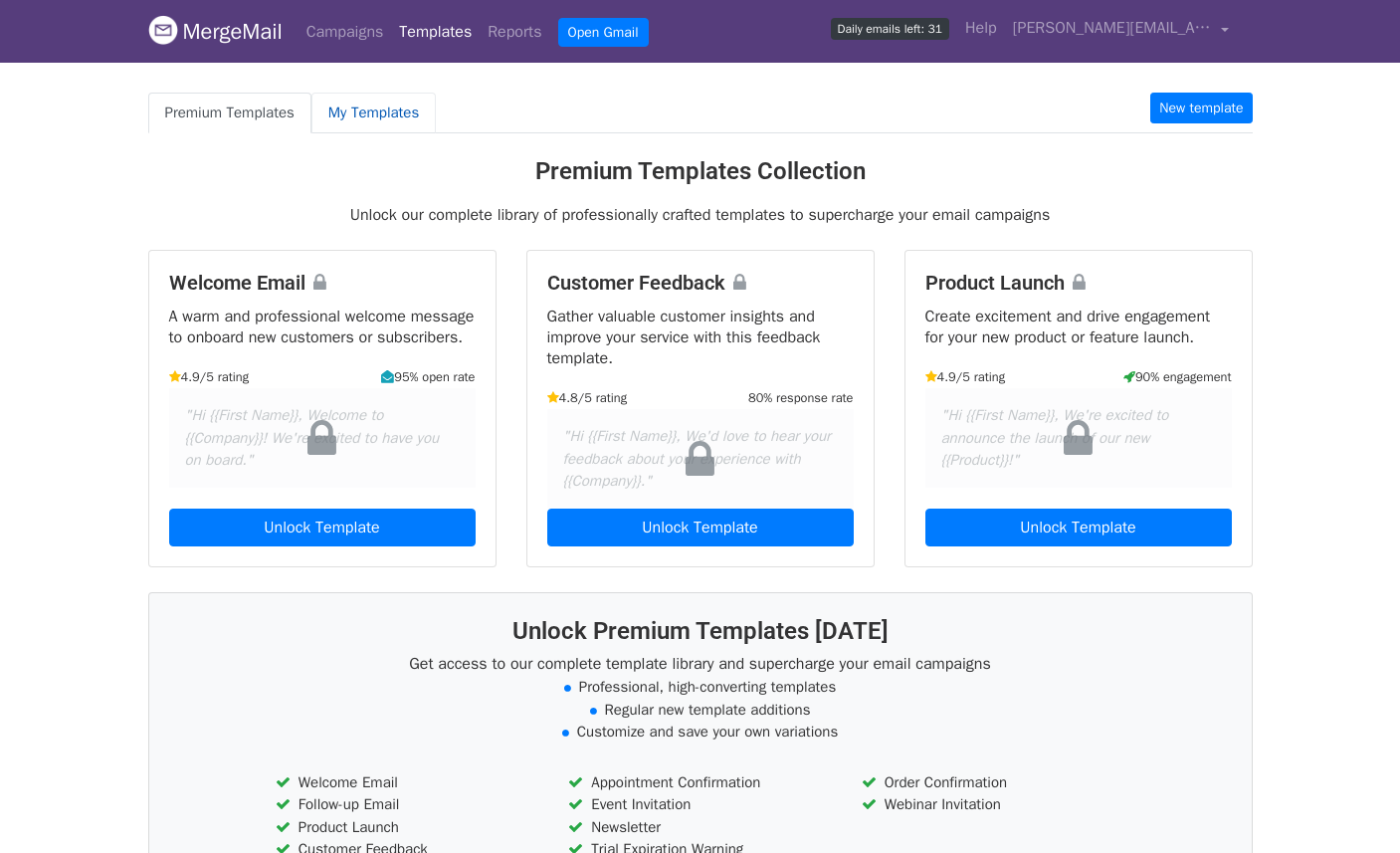 click on "My Templates" at bounding box center [373, 112] 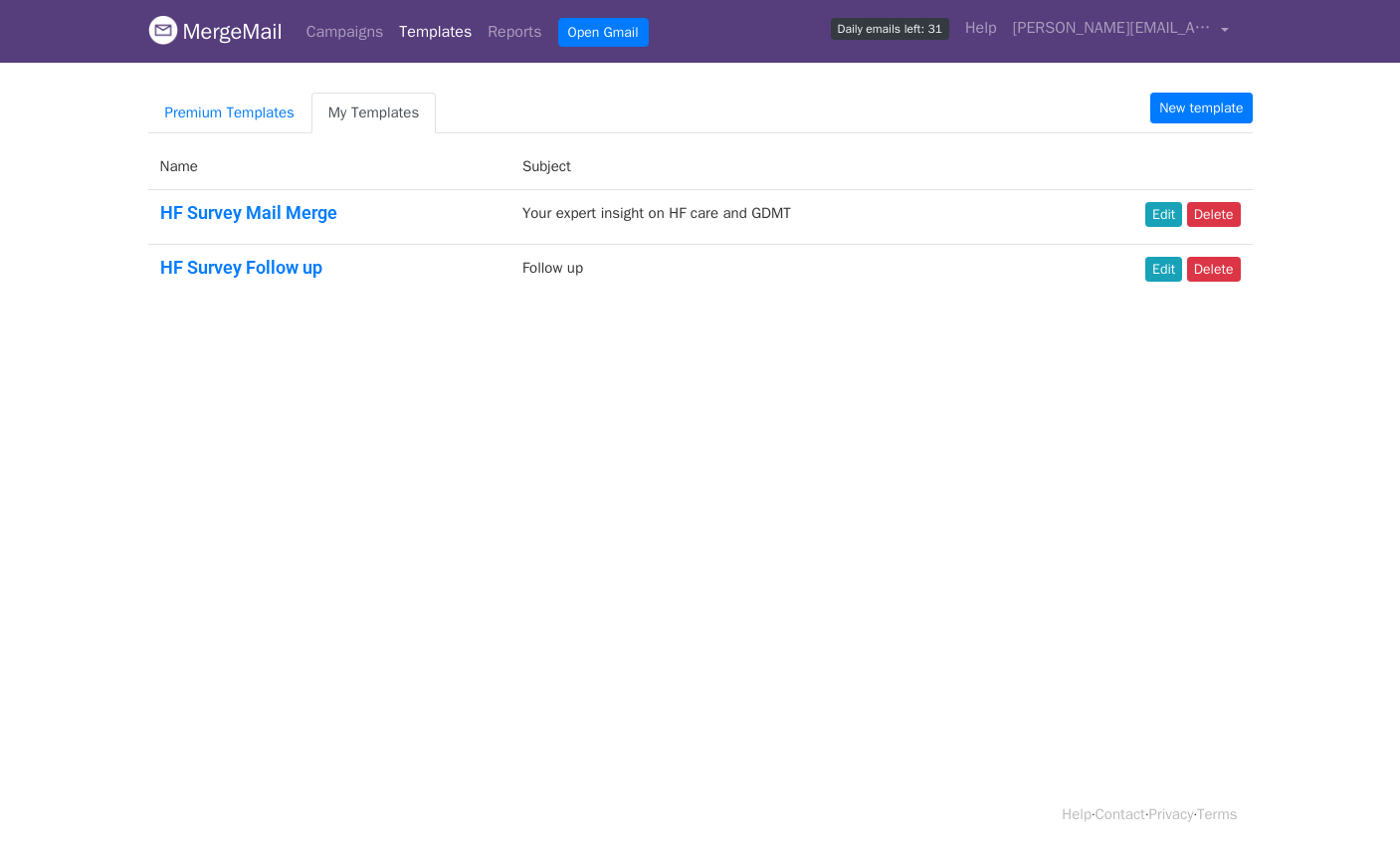 scroll, scrollTop: 0, scrollLeft: 0, axis: both 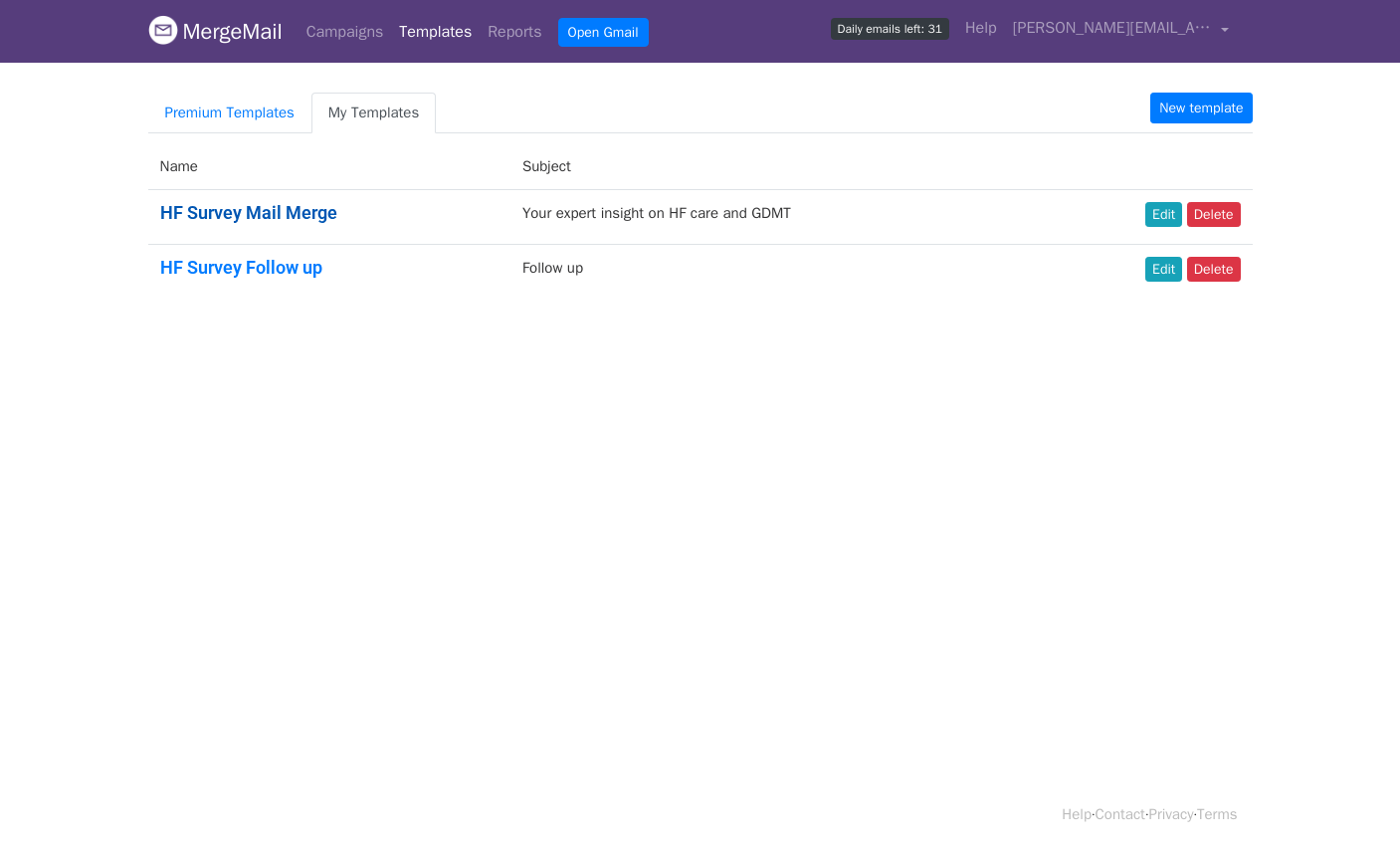 click on "HF Survey Mail Merge" at bounding box center [249, 212] 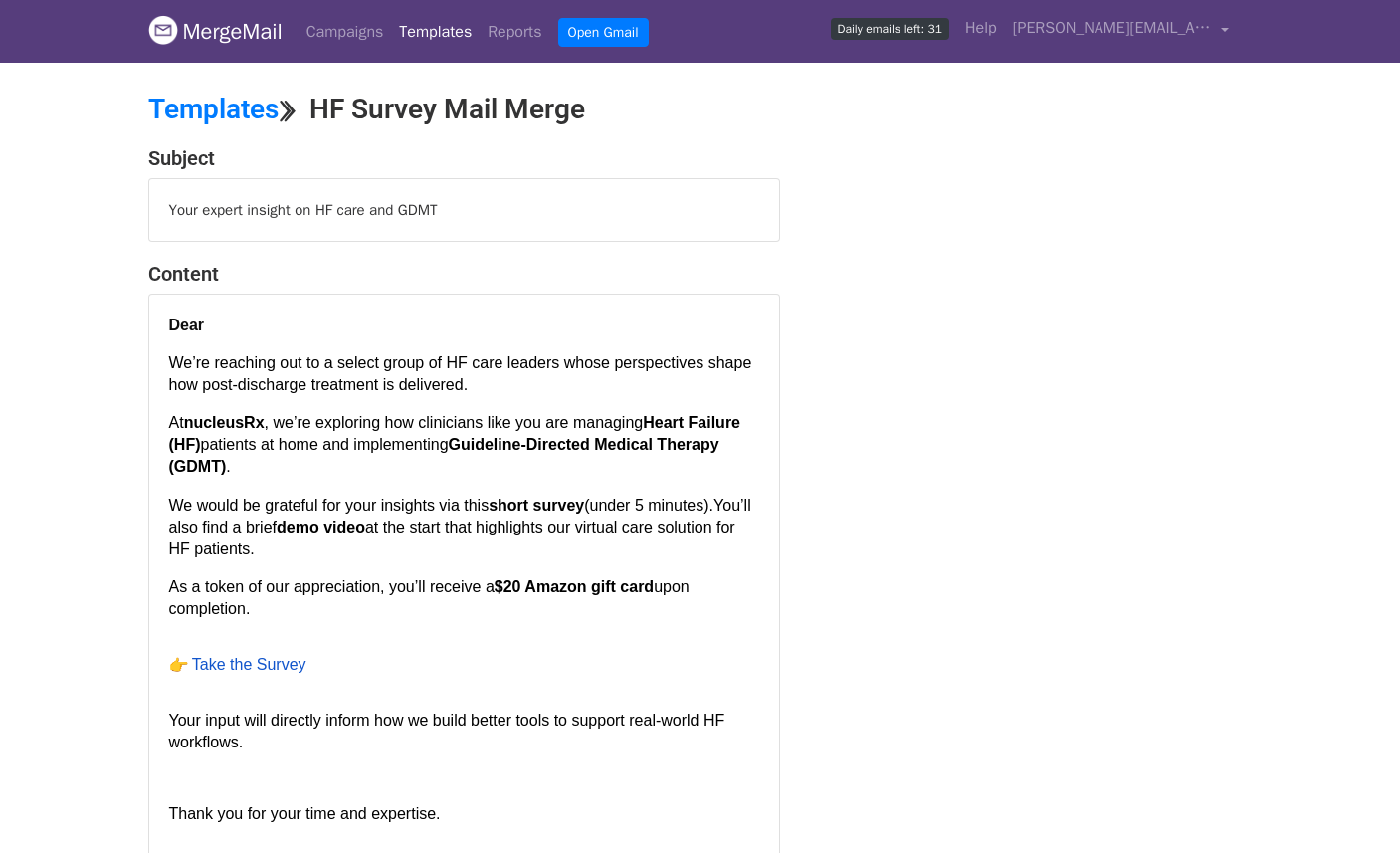 scroll, scrollTop: 0, scrollLeft: 0, axis: both 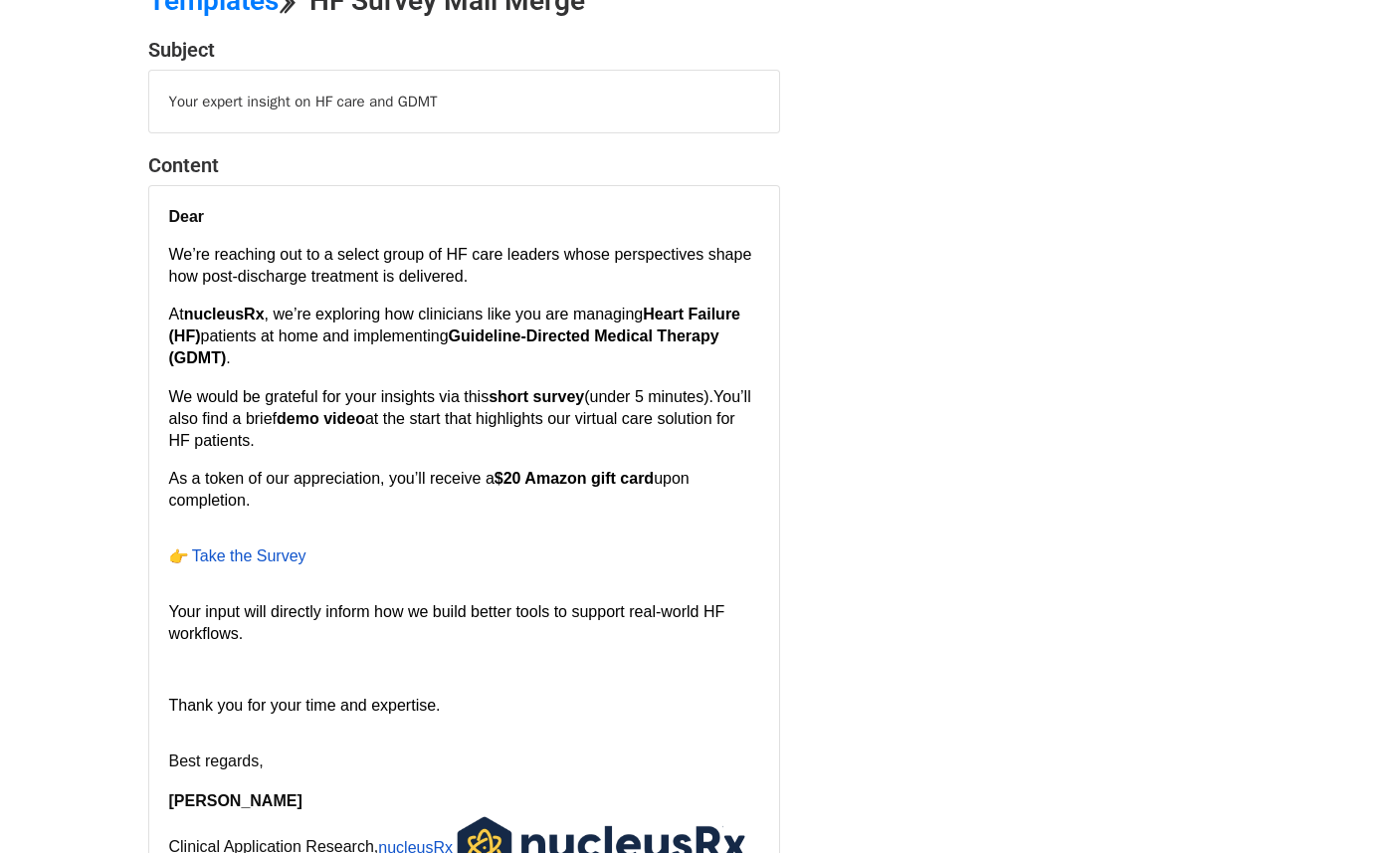 click on "Take the Survey" at bounding box center (249, 555) 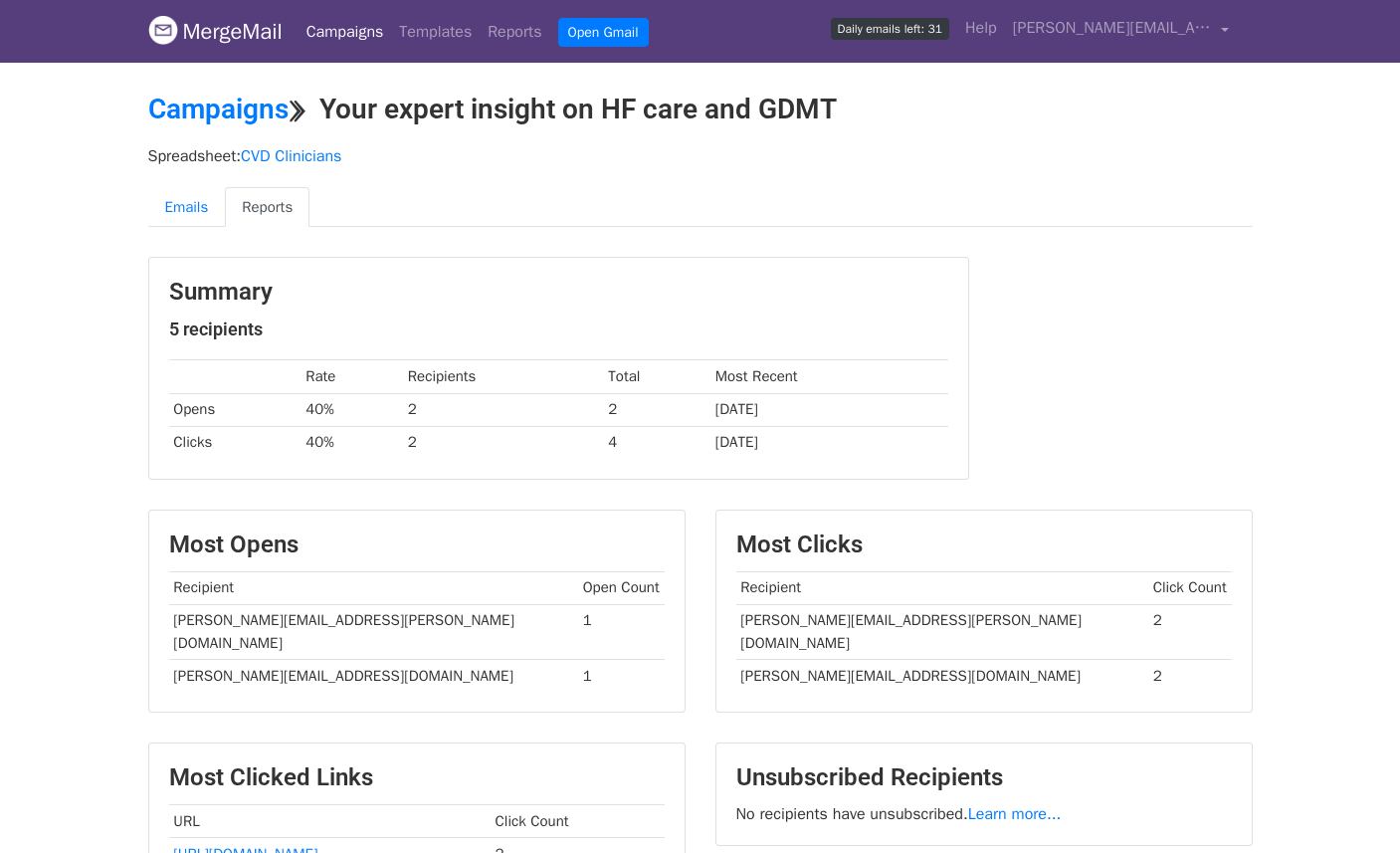 scroll, scrollTop: 0, scrollLeft: 0, axis: both 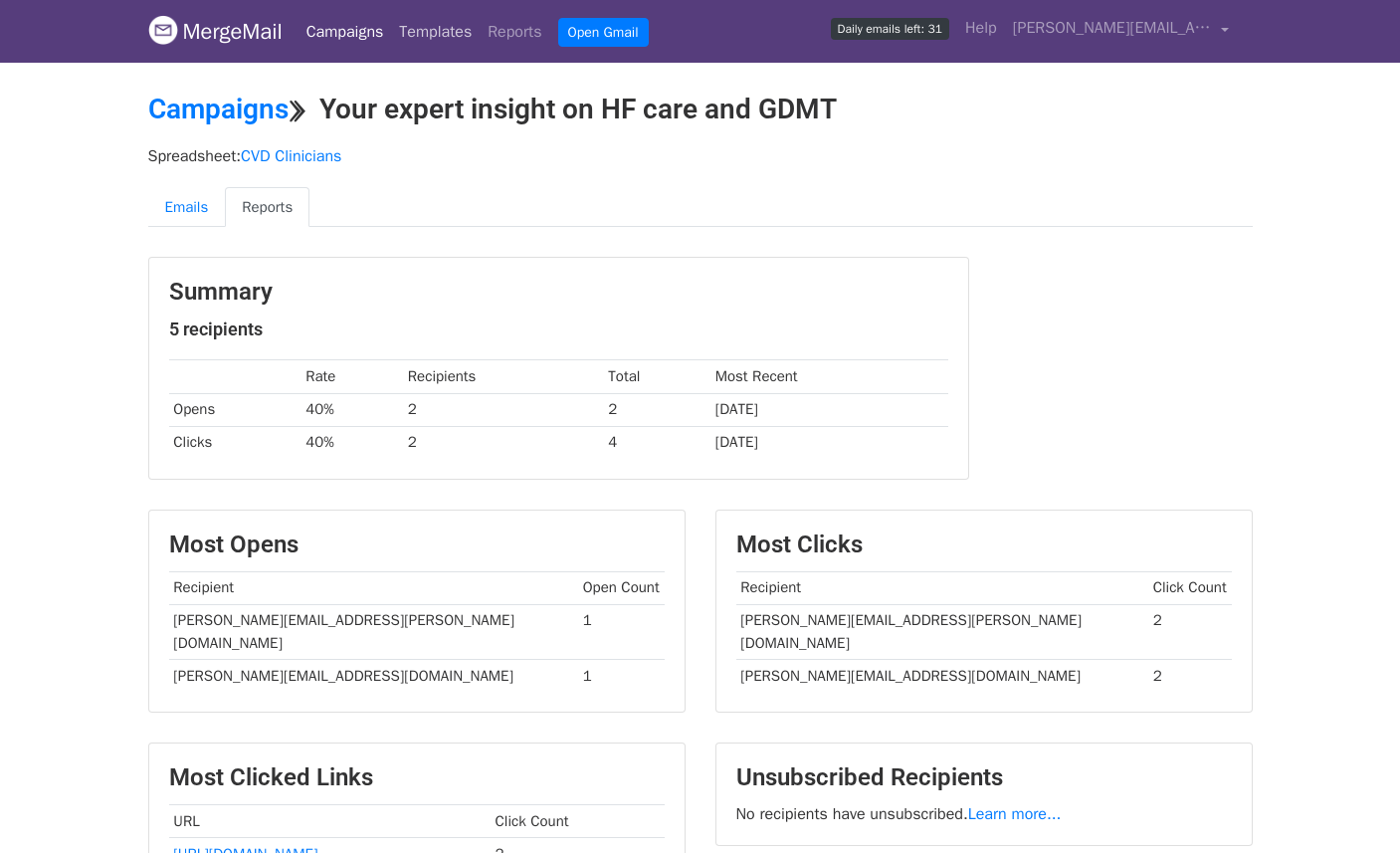click on "Templates" at bounding box center (435, 32) 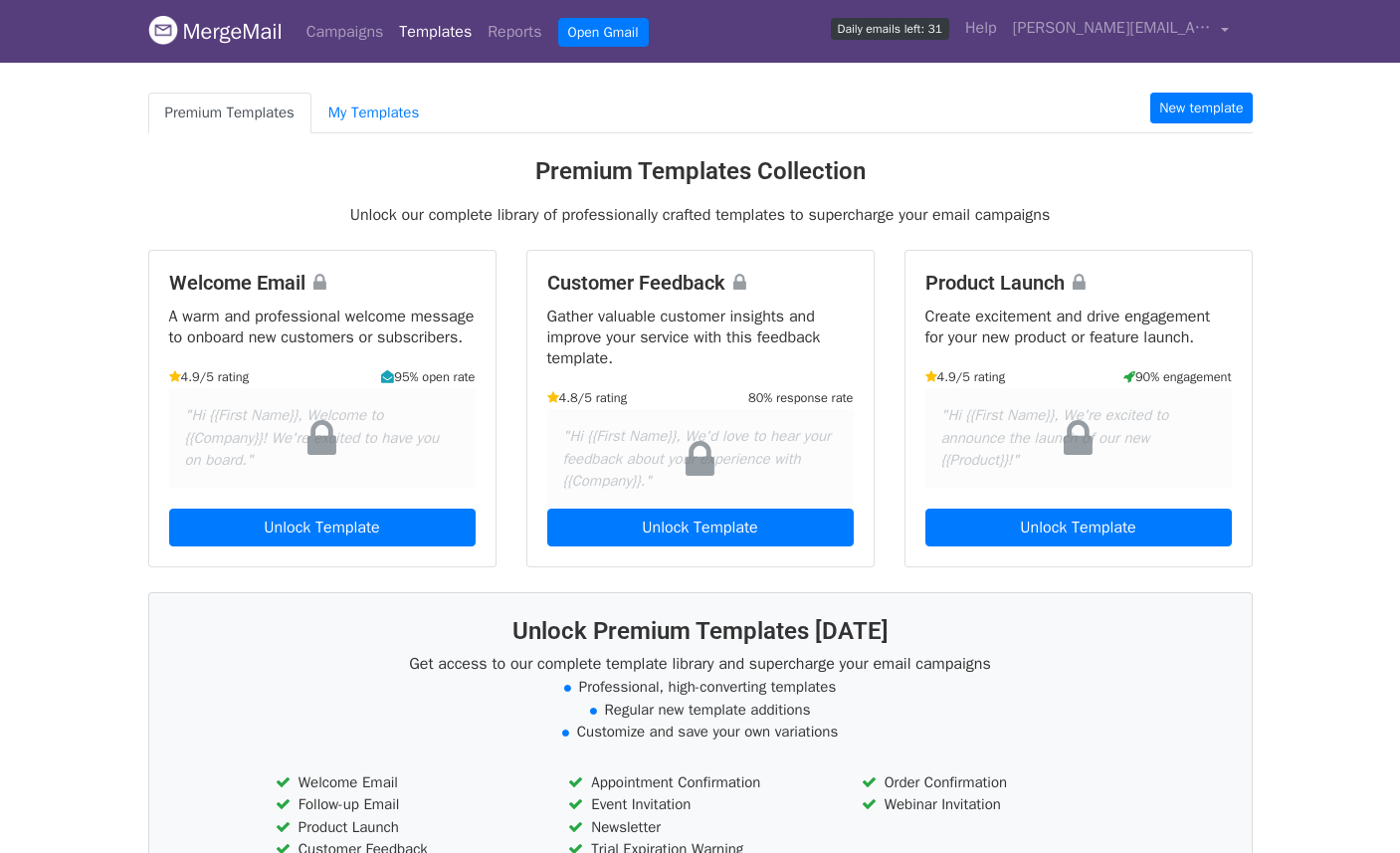 scroll, scrollTop: 0, scrollLeft: 0, axis: both 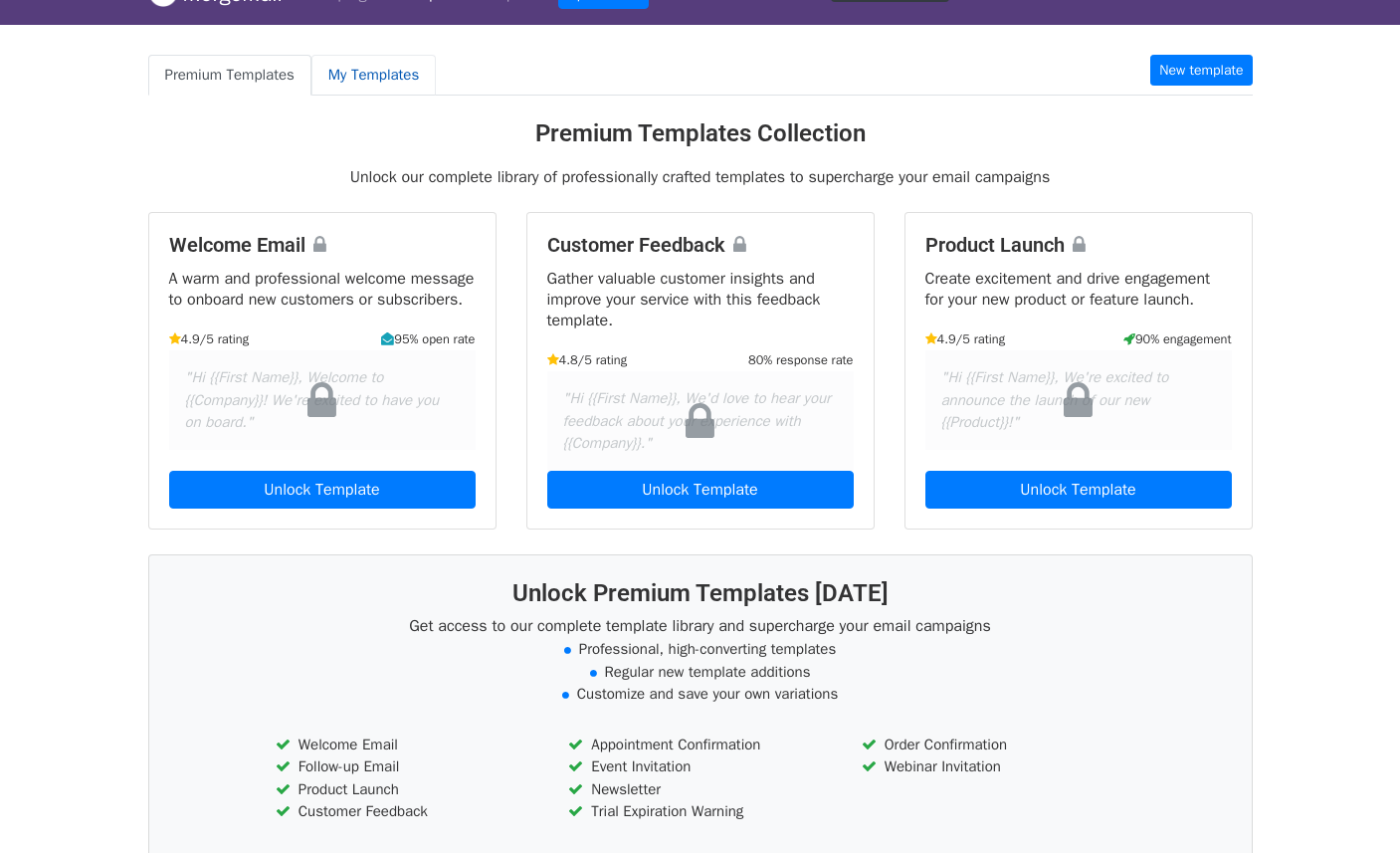 click on "My Templates" at bounding box center (373, 75) 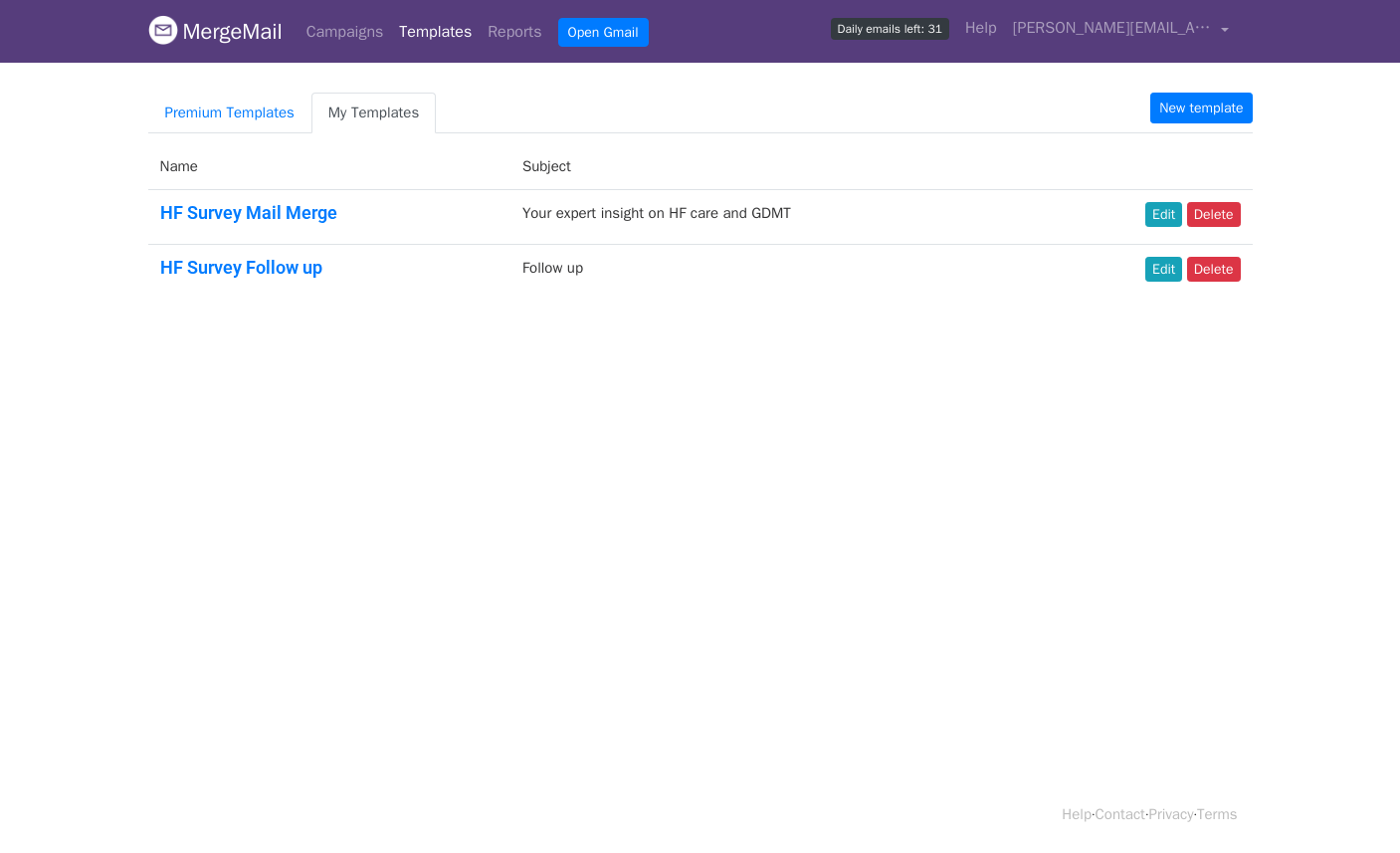 scroll, scrollTop: 0, scrollLeft: 0, axis: both 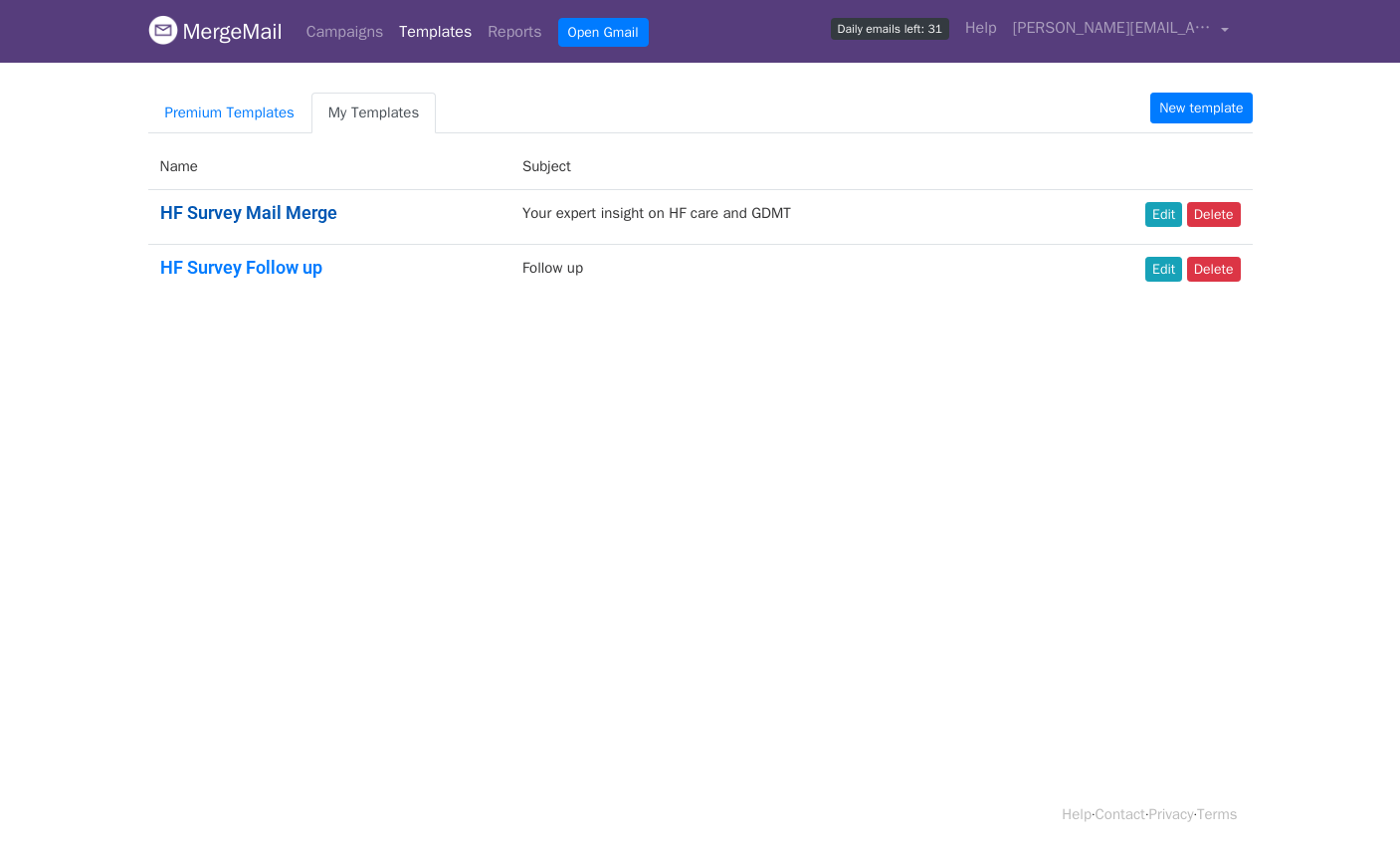 click on "HF Survey Mail Merge" at bounding box center [249, 212] 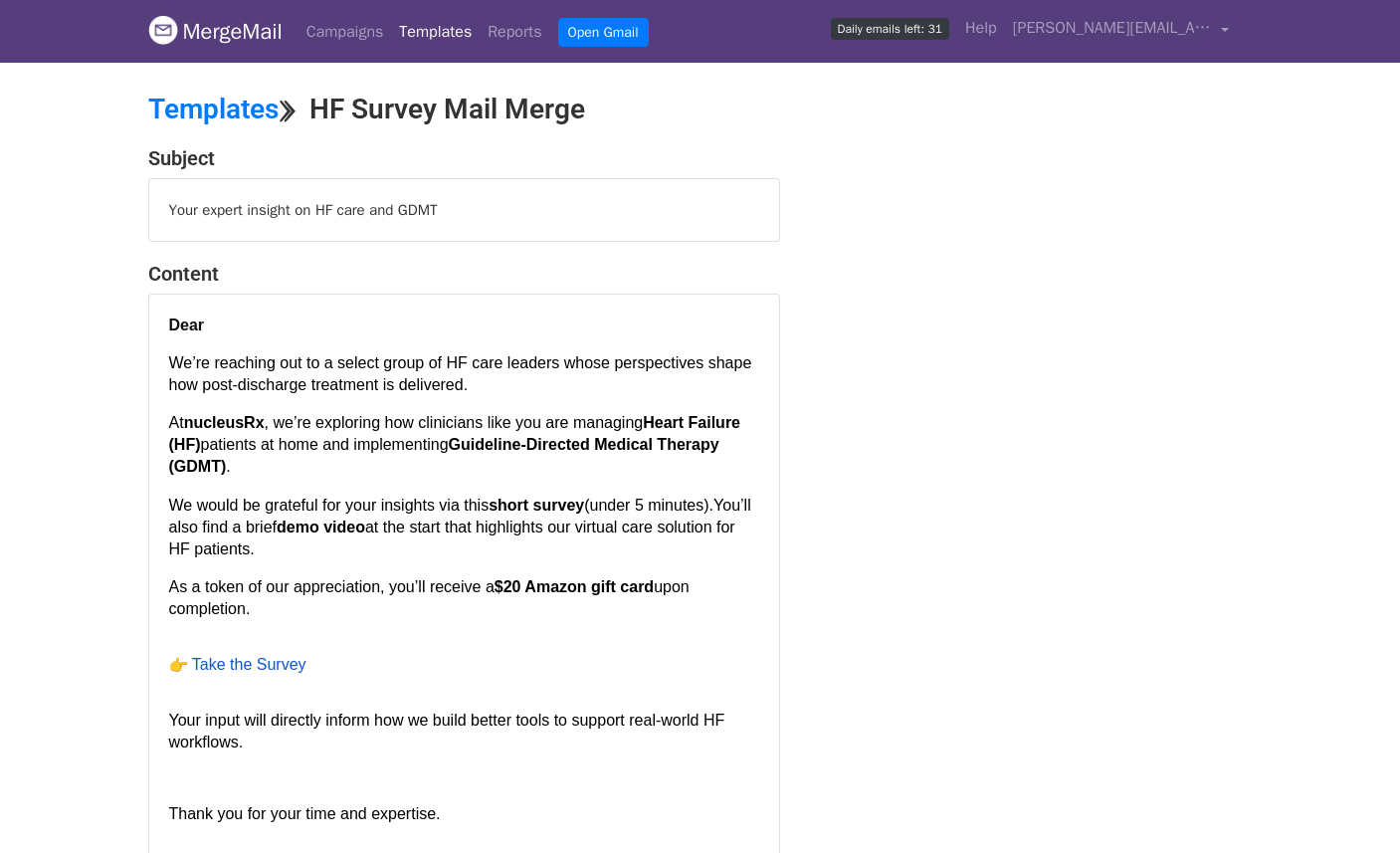 scroll, scrollTop: 0, scrollLeft: 0, axis: both 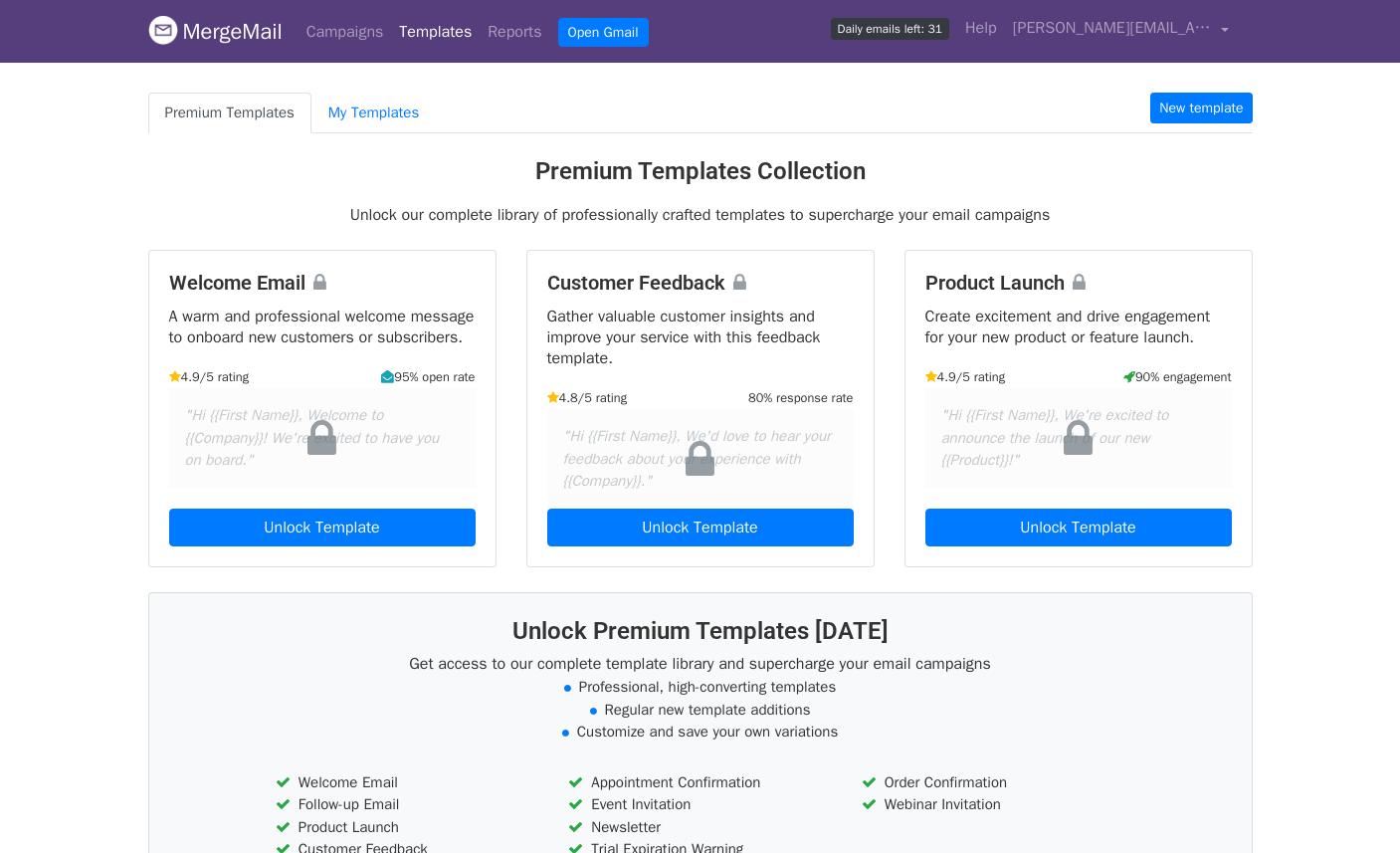 click on "Premium Templates
My Templates
New template
Premium Templates Collection
Unlock our complete library of professionally crafted templates to supercharge your email campaigns
Welcome Email
A warm and professional welcome message to onboard new customers or subscribers.
4.9/5 rating
95% open rate
"Hi {{First Name}}, Welcome to {{Company}}! We're excited to have you on board."
Unlock Template
Customer Feedback
Gather valuable customer insights and improve your service with this feedback template.
4.8/5 rating
80% response rate
"Hi {{First Name}}, We'd love to hear your feedback about your experience with {{Company}}."
Unlock Template
Product Launch
Create excitement and drive engagement for your new product or feature launch.
4.9/5 rating
90% engagement
Unlock Template
Unlock Premium Templates [DATE]" at bounding box center [700, 551] 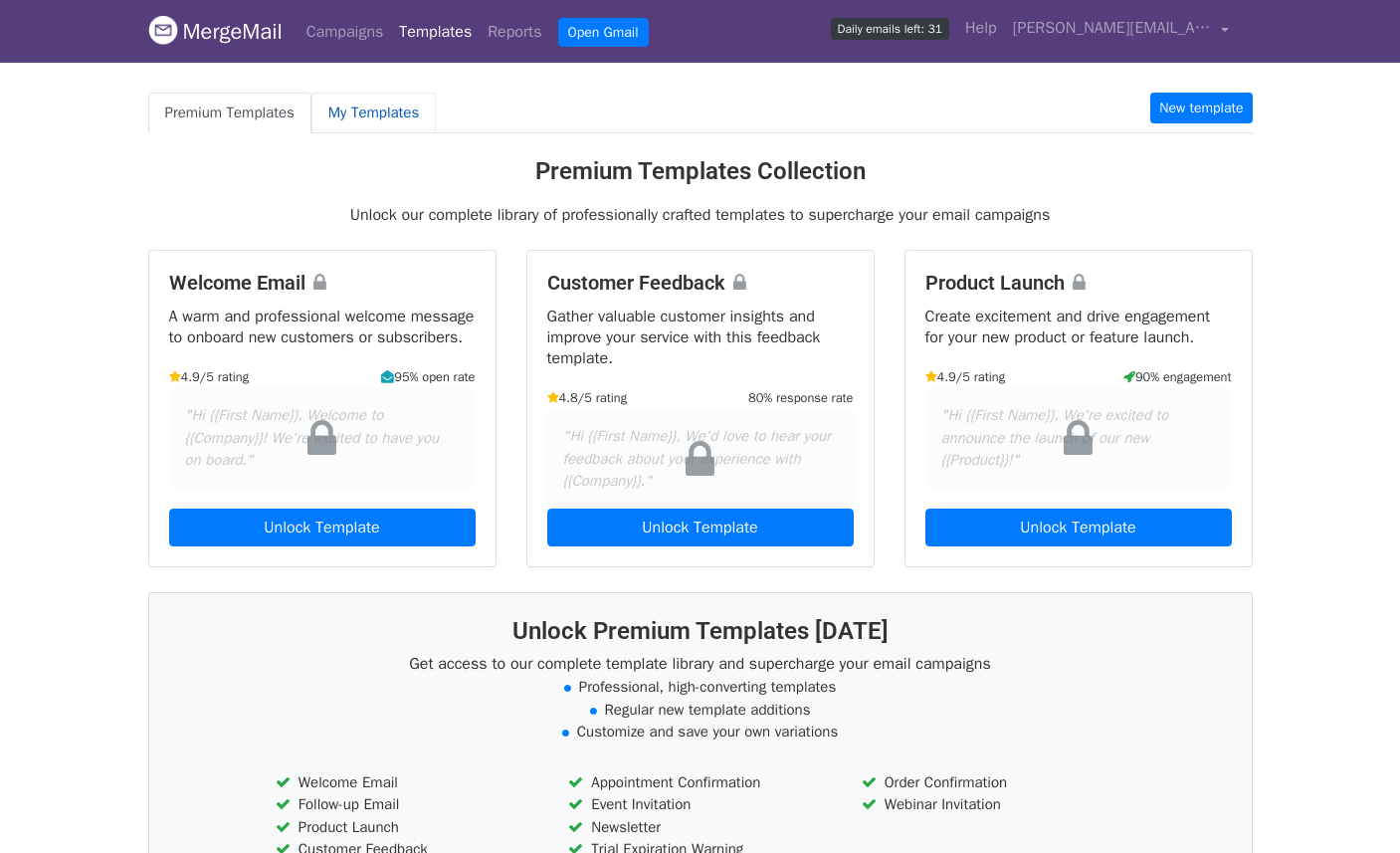 click on "My Templates" at bounding box center [373, 112] 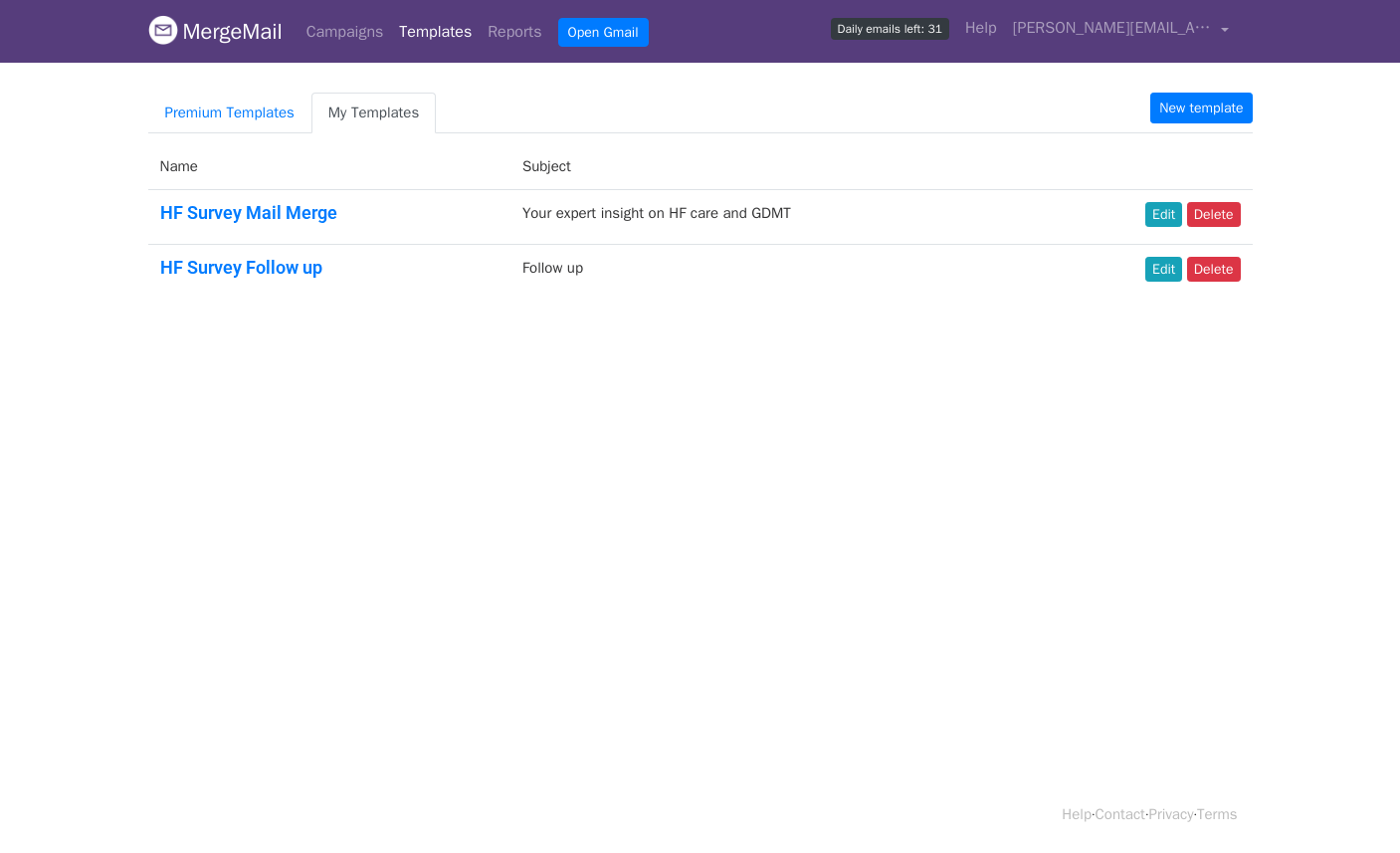scroll, scrollTop: 0, scrollLeft: 0, axis: both 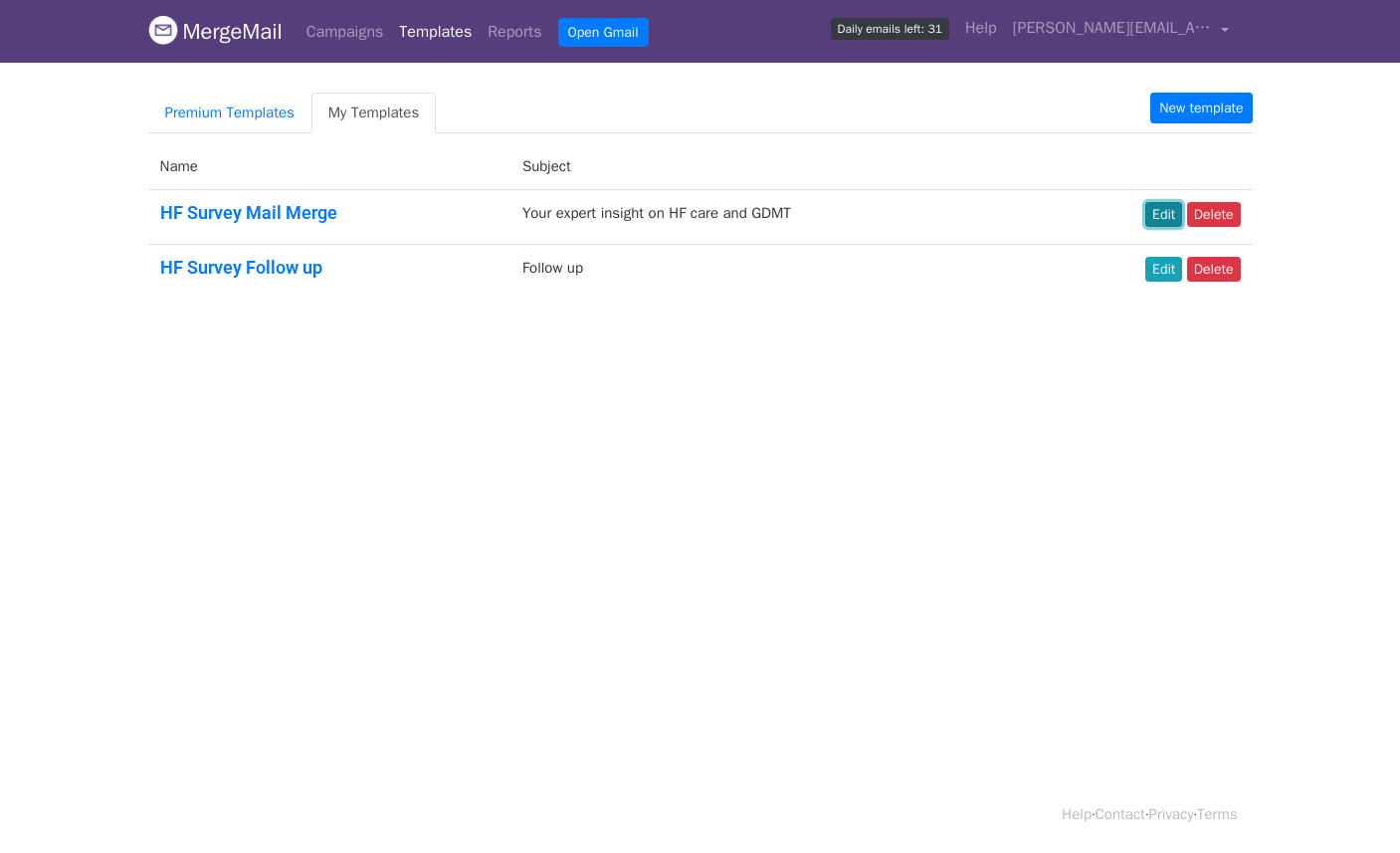 click on "Edit" at bounding box center [1163, 214] 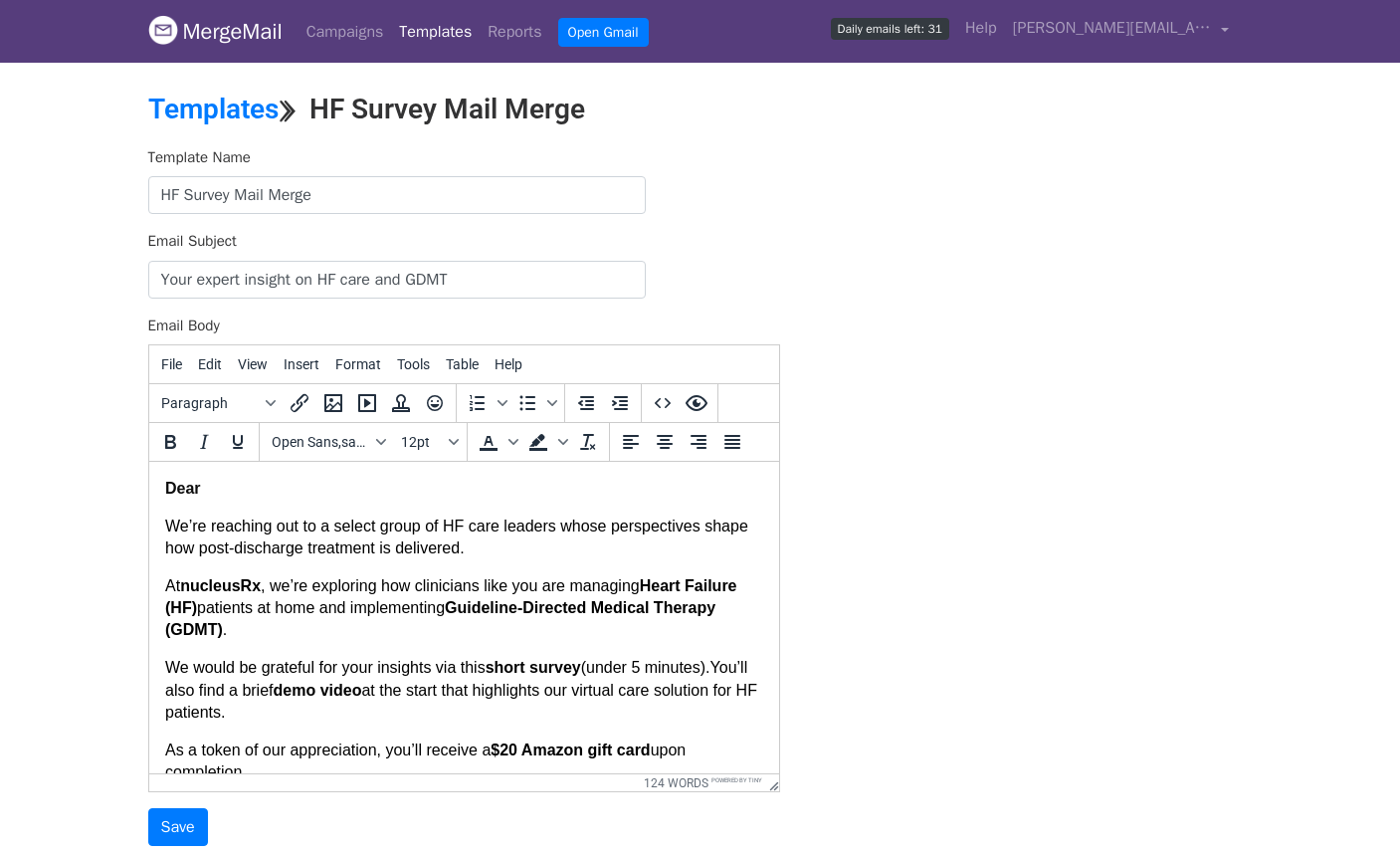 scroll, scrollTop: 0, scrollLeft: 0, axis: both 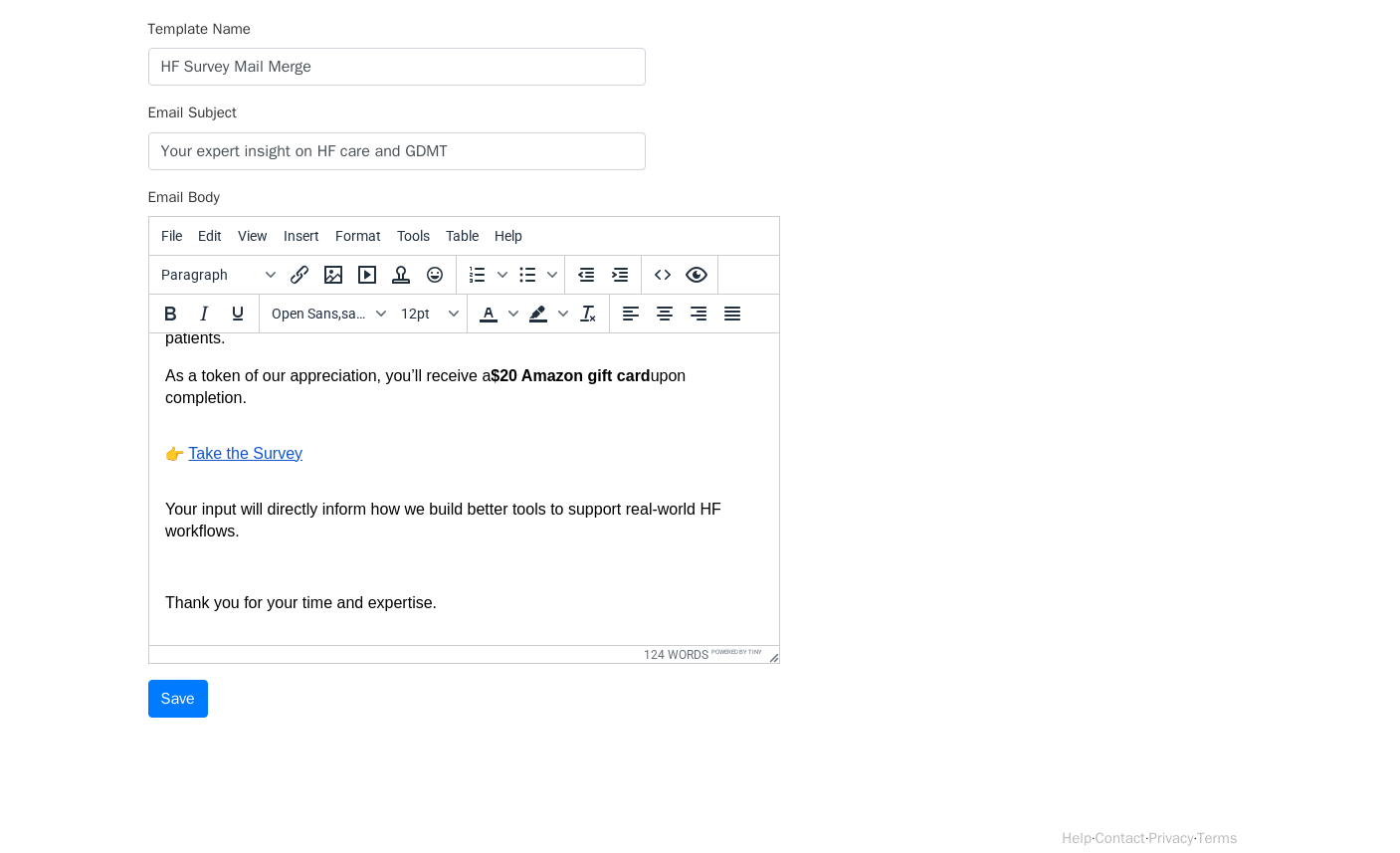 click at bounding box center [471, 474] 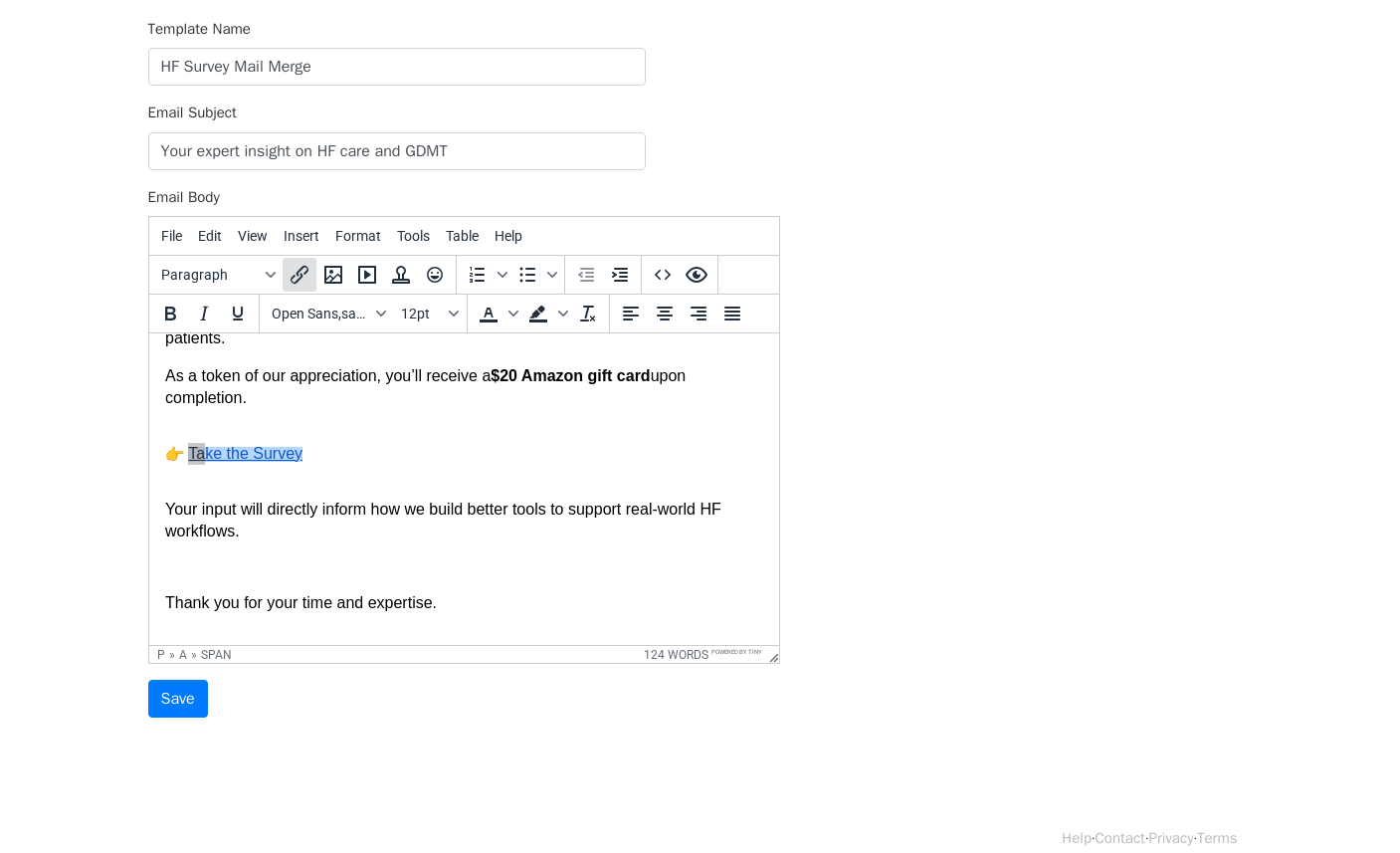 click 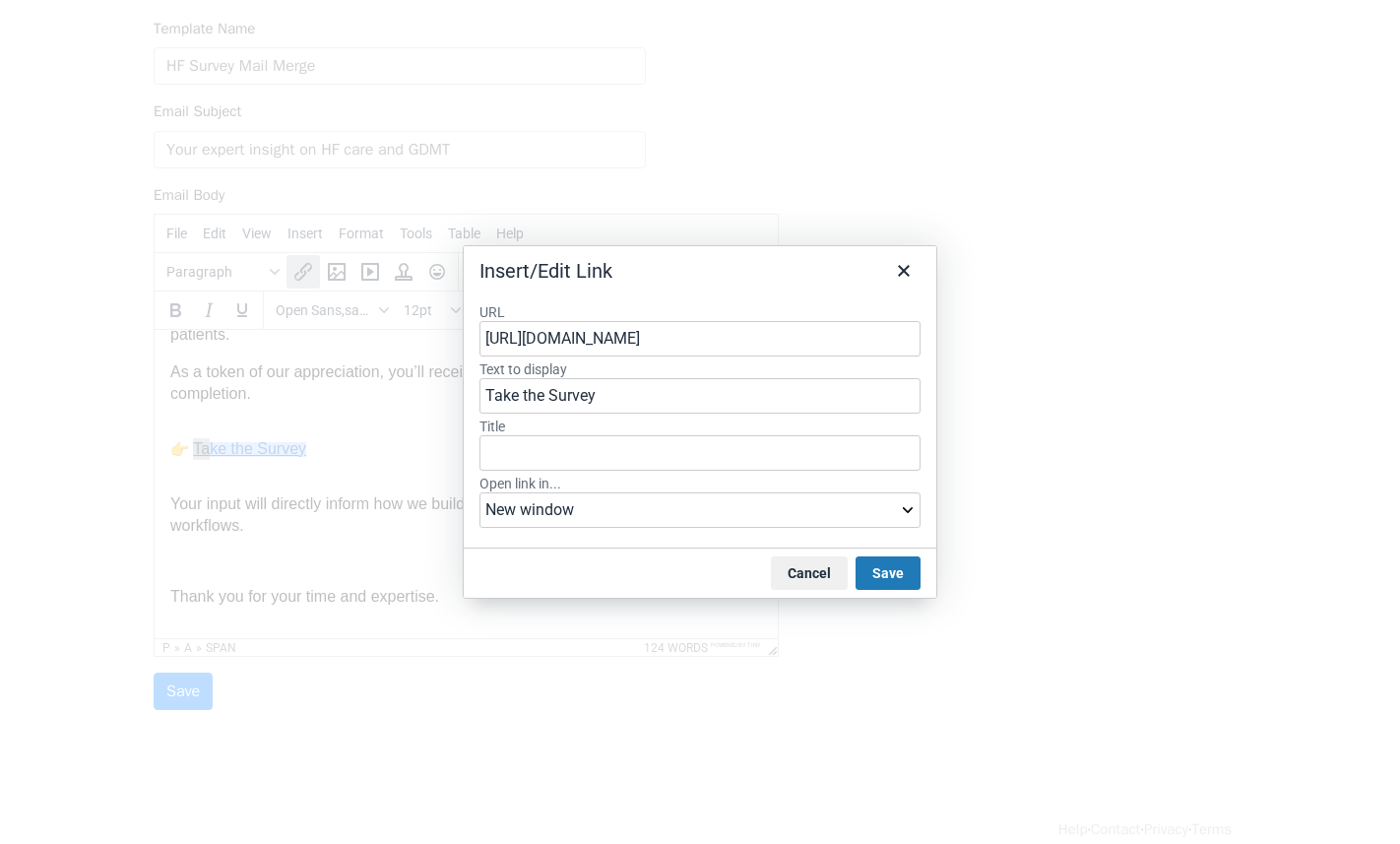 click on "[URL][DOMAIN_NAME]" at bounding box center (700, 339) 